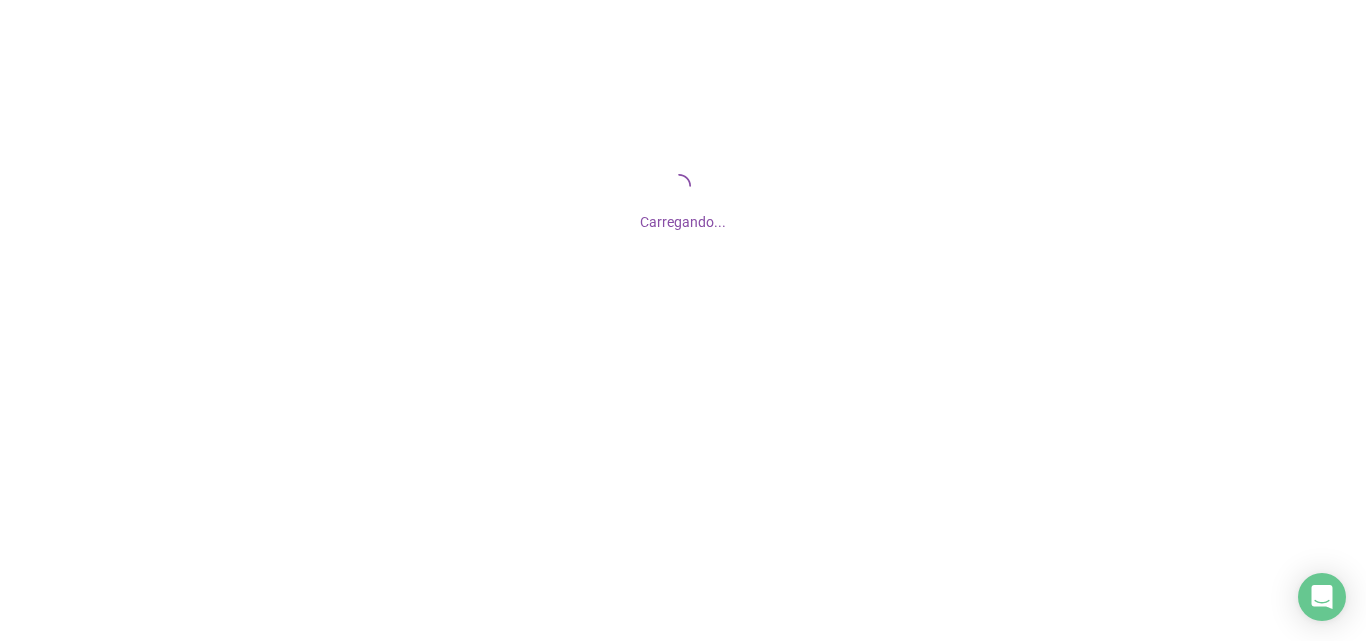 scroll, scrollTop: 0, scrollLeft: 0, axis: both 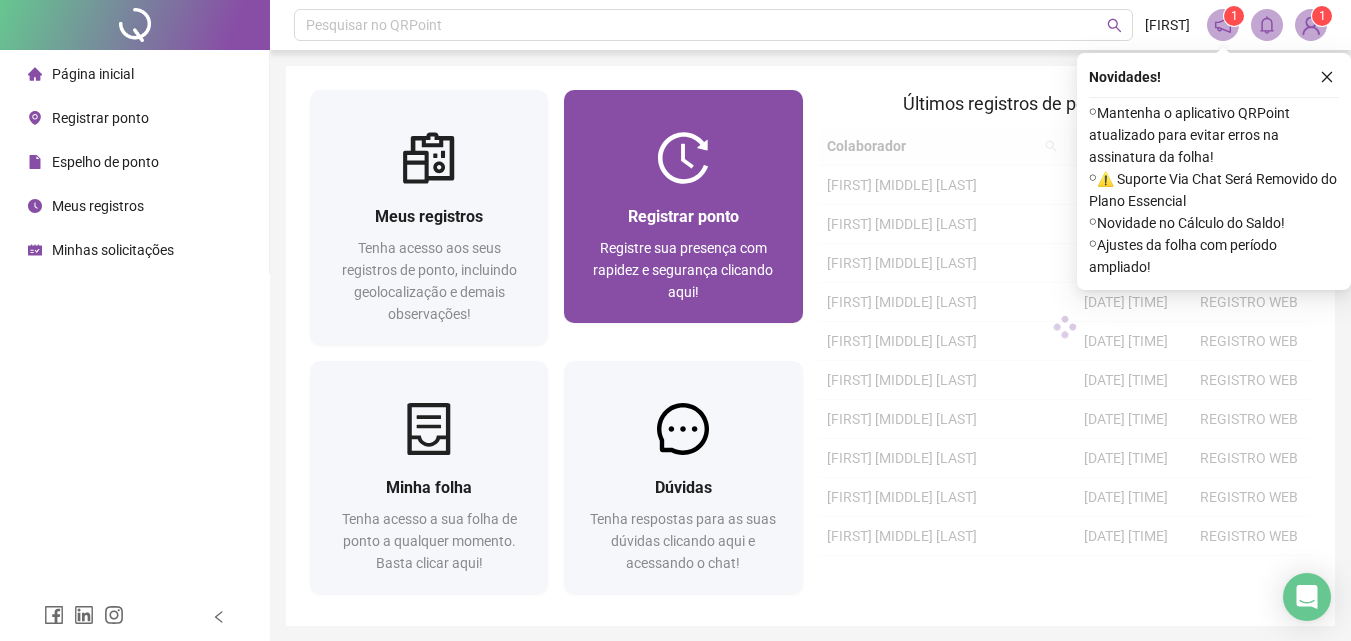 click on "Registrar ponto" at bounding box center (683, 216) 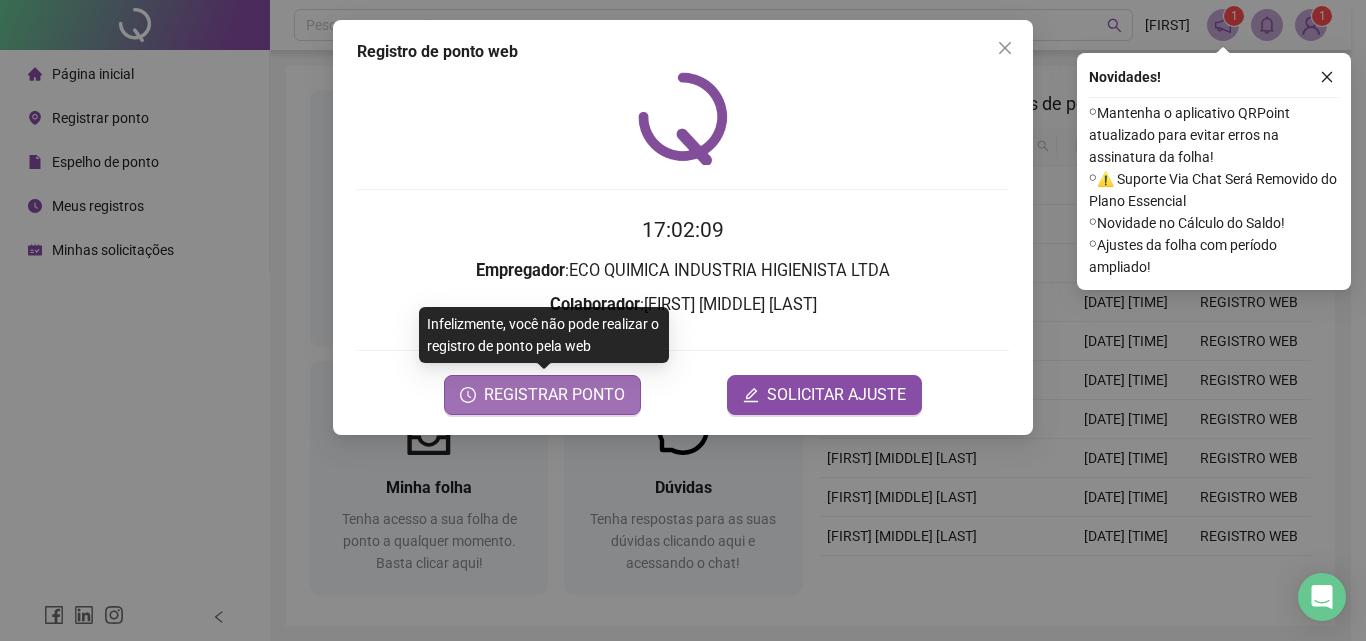 click on "REGISTRAR PONTO" at bounding box center (554, 395) 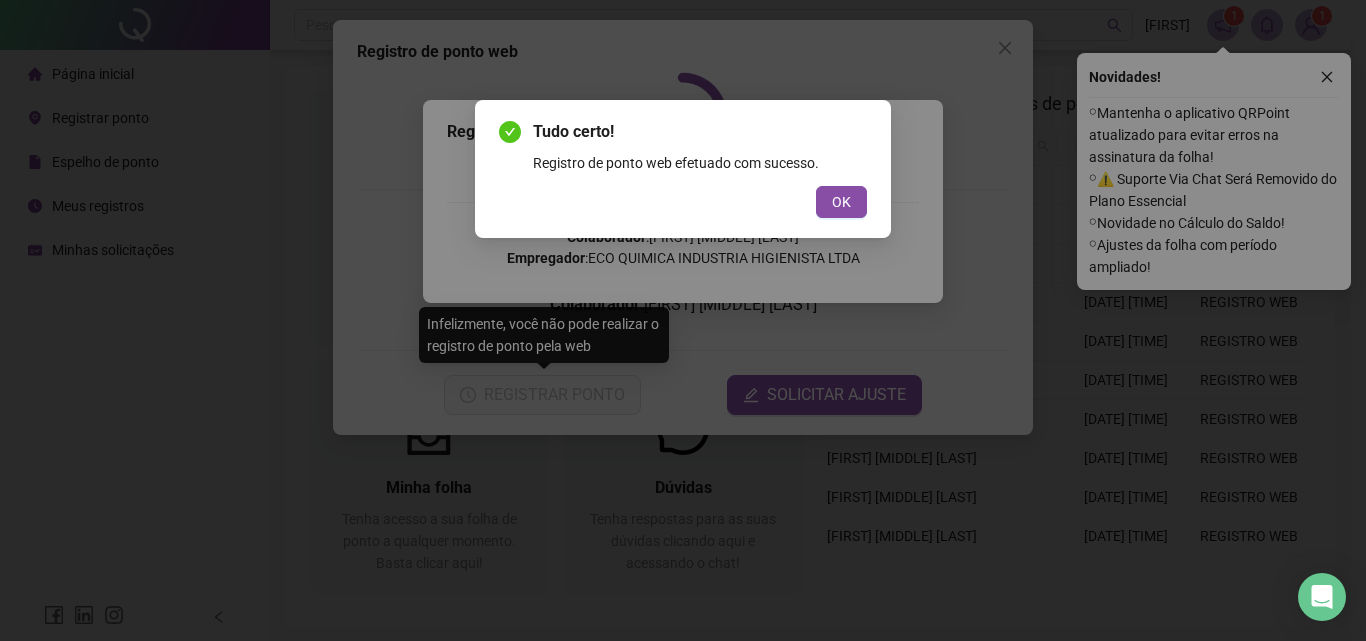click on "OK" at bounding box center [841, 202] 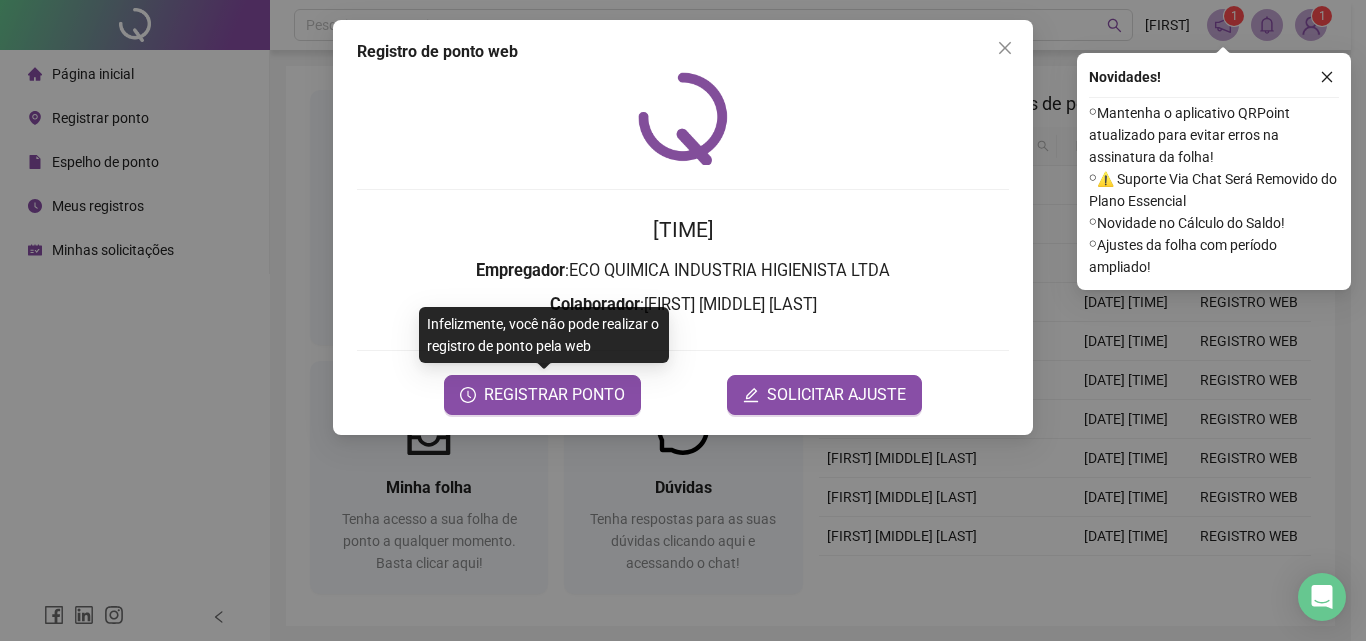 click on "Registro de ponto web [TIME] Empregador : ECO QUIMICA INDUSTRIA HIGIENISTA LTDA Colaborador : [FIRST] [MIDDLE] [LAST] REGISTRAR PONTO SOLICITAR AJUSTE" at bounding box center (683, 320) 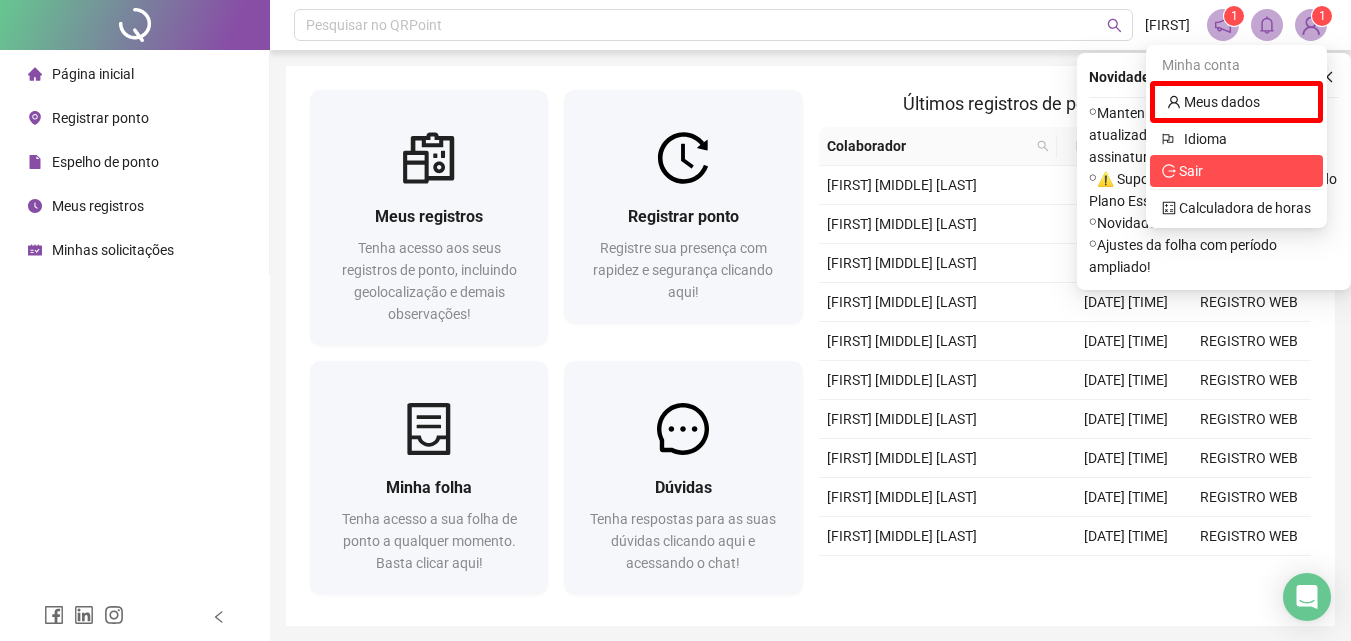 click on "Sair" at bounding box center (1191, 171) 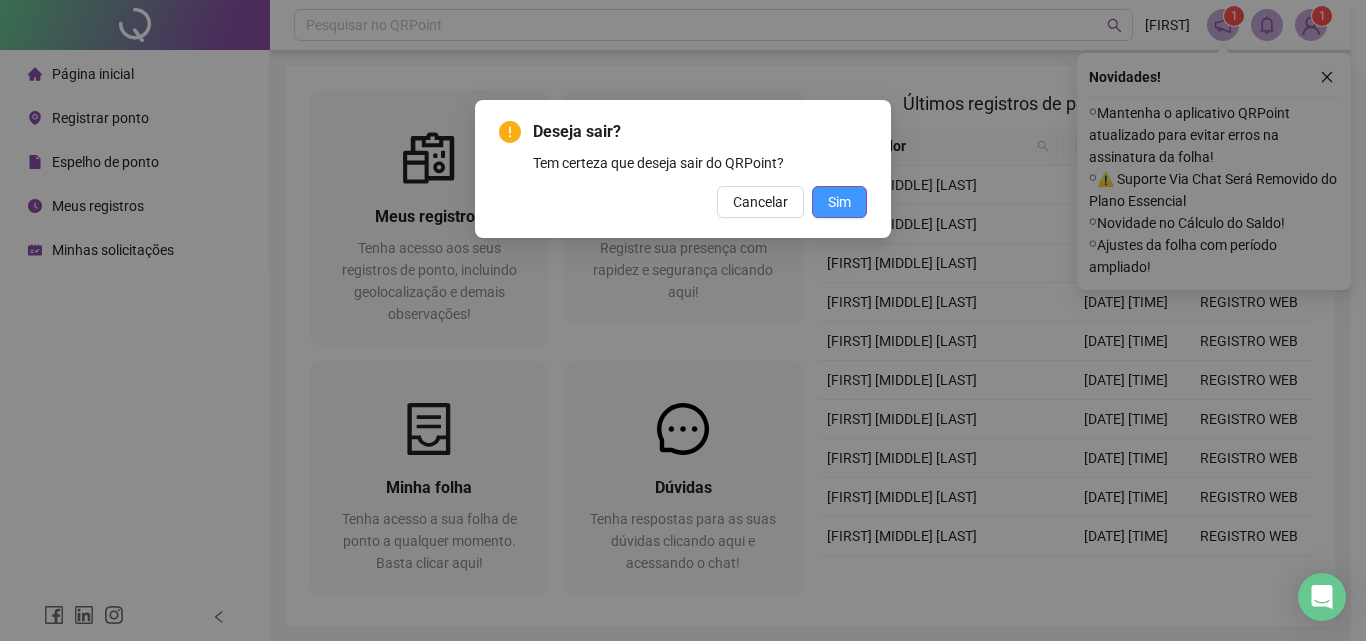 click on "Sim" at bounding box center [839, 202] 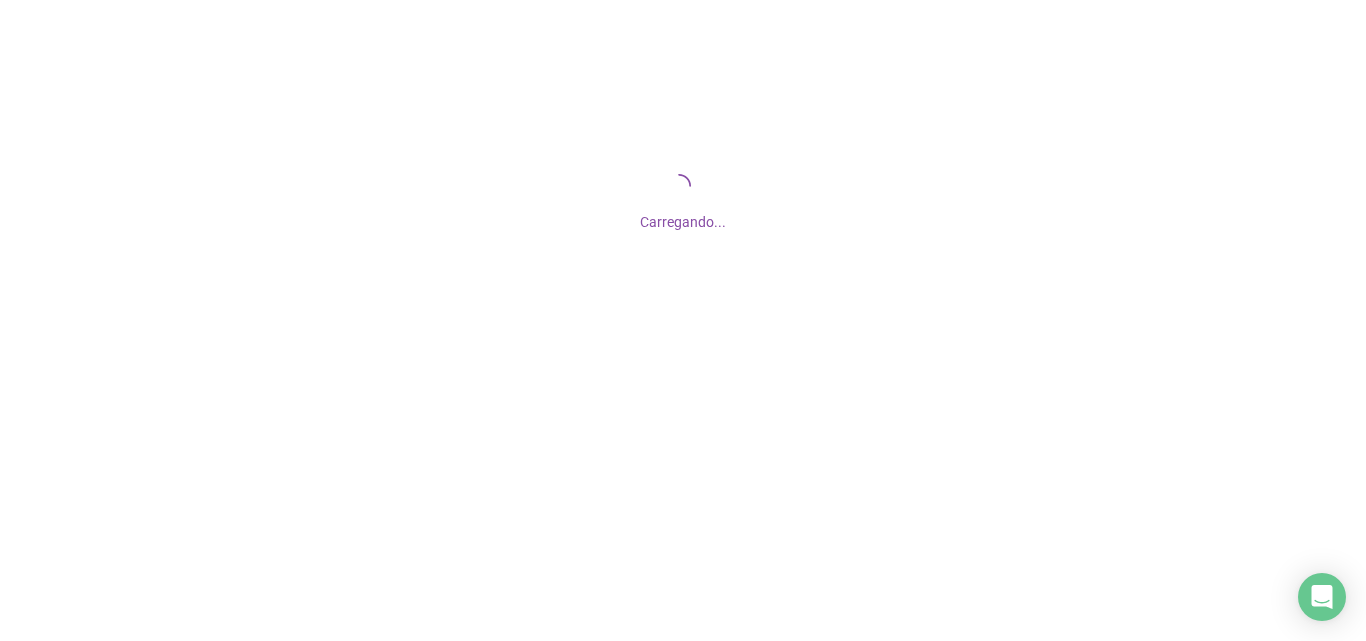 scroll, scrollTop: 0, scrollLeft: 0, axis: both 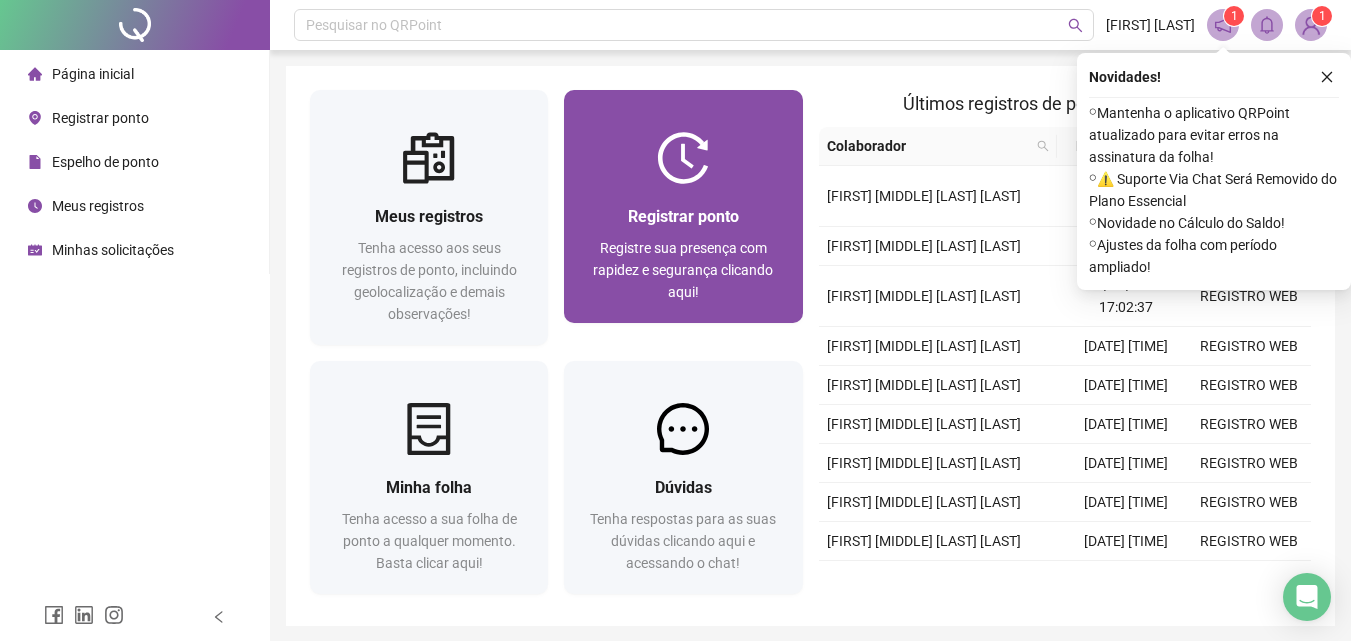 click on "Registrar ponto Registre sua presença com rapidez e segurança clicando aqui!" at bounding box center [683, 206] 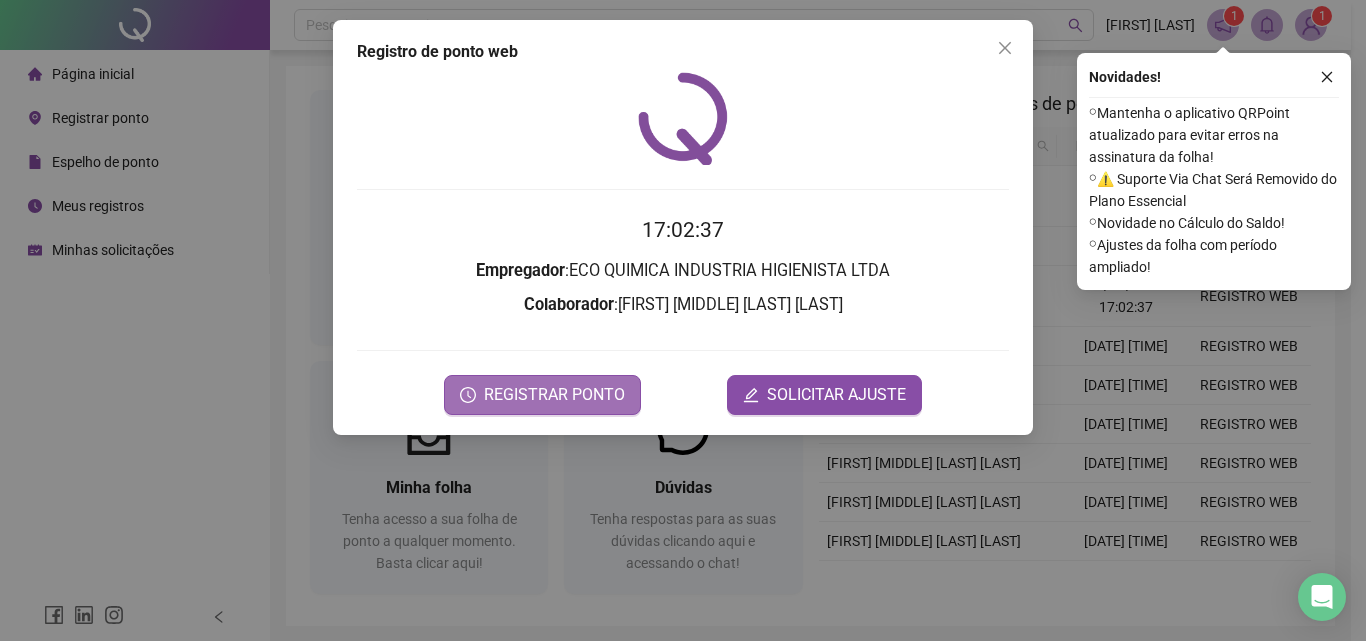 click on "REGISTRAR PONTO" at bounding box center (554, 395) 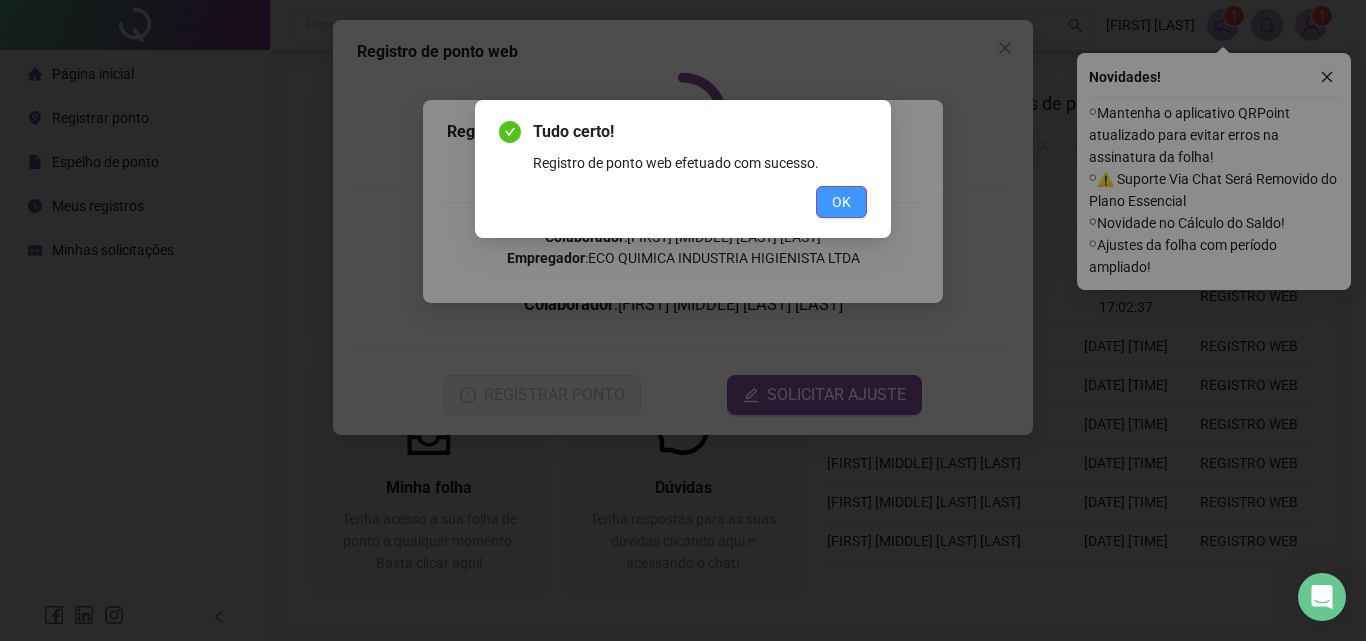 click on "OK" at bounding box center [841, 202] 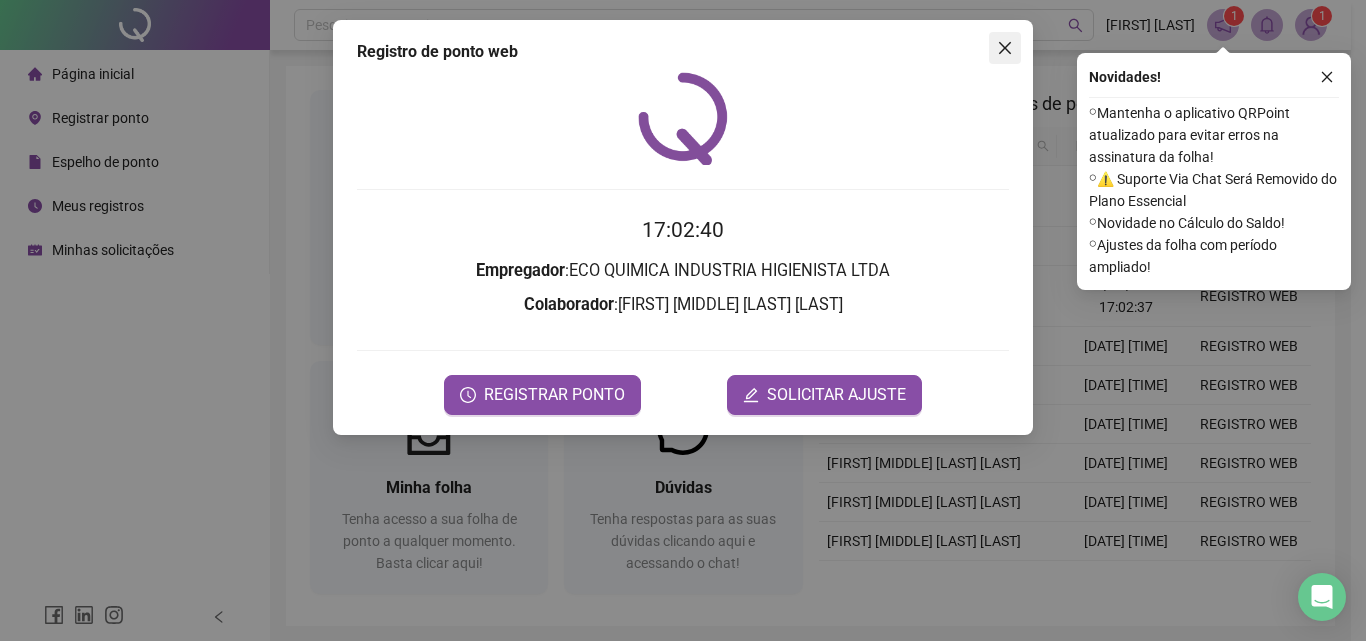 click 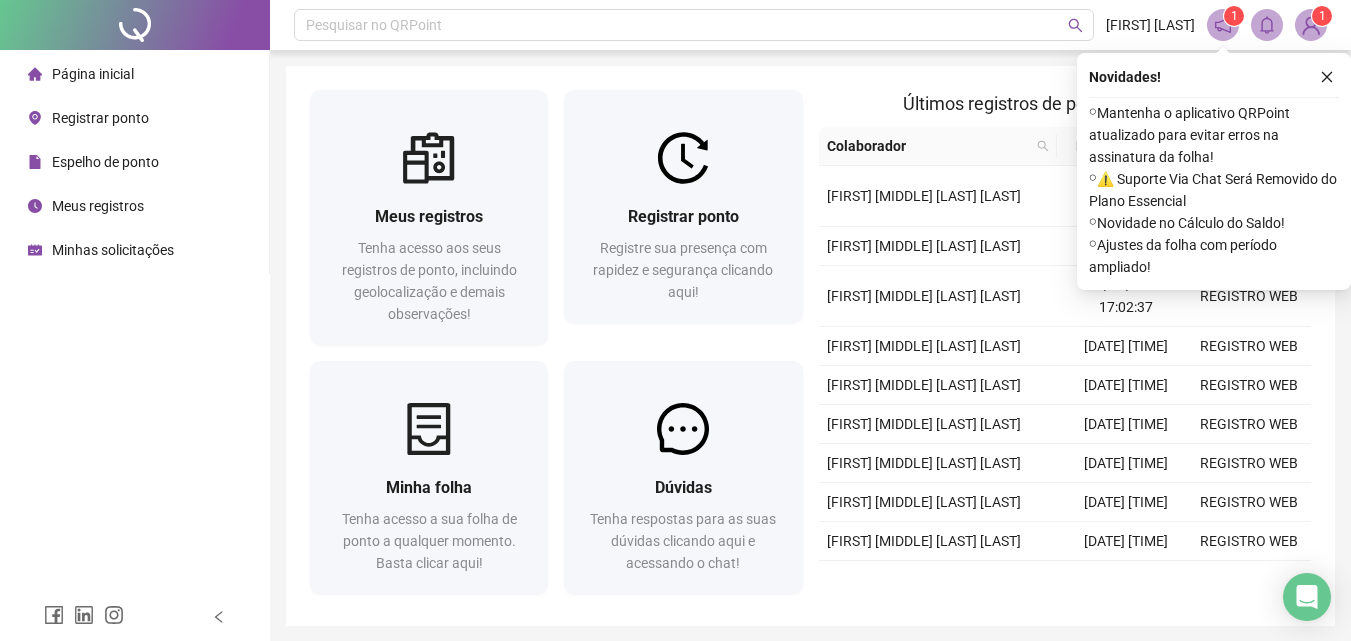 click at bounding box center [1311, 25] 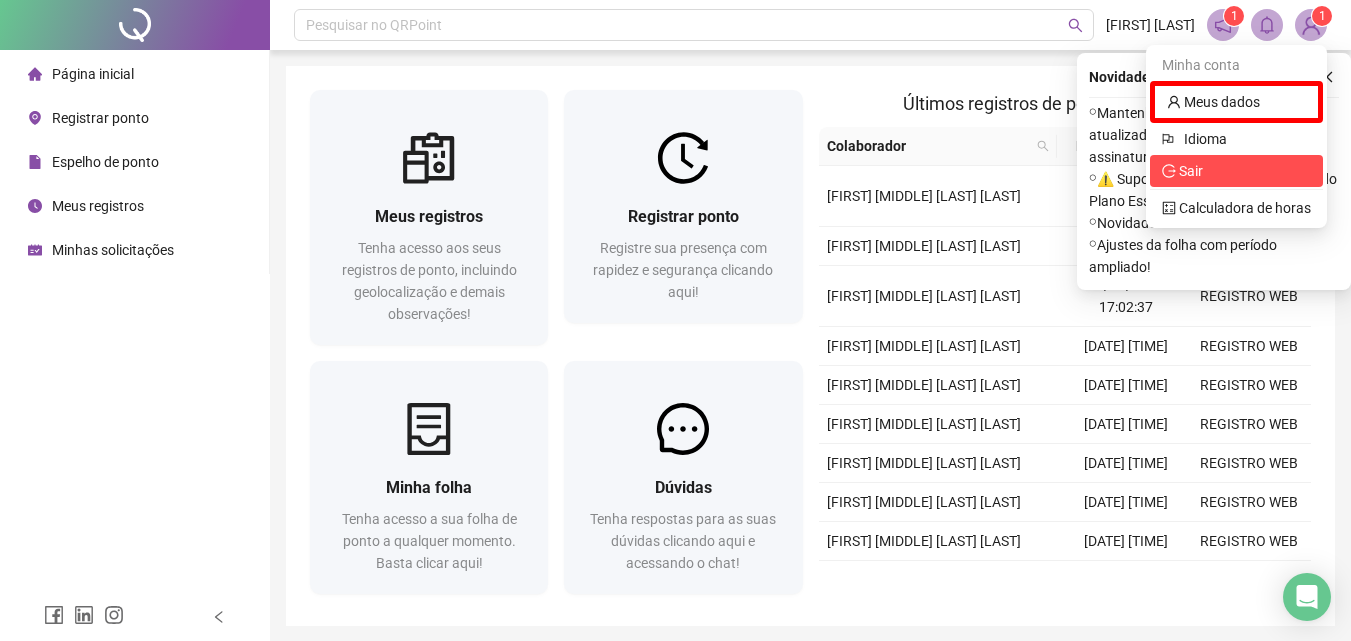 click on "Sair" at bounding box center [1236, 171] 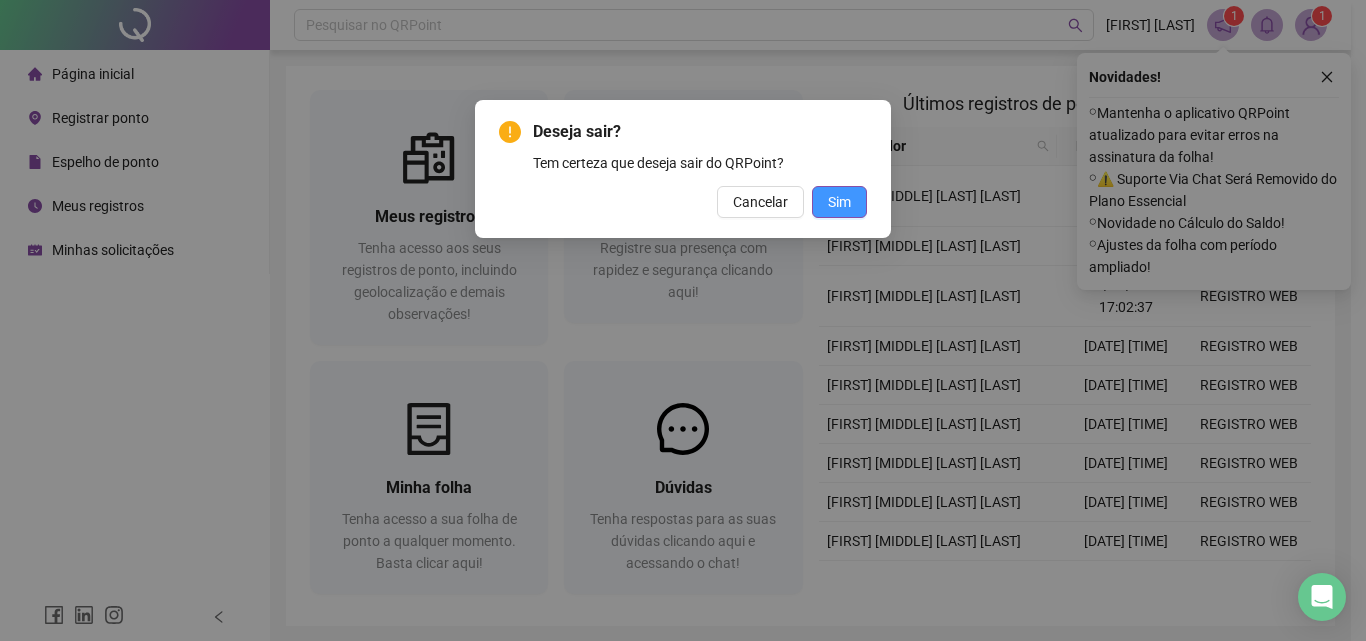 click on "Sim" at bounding box center (839, 202) 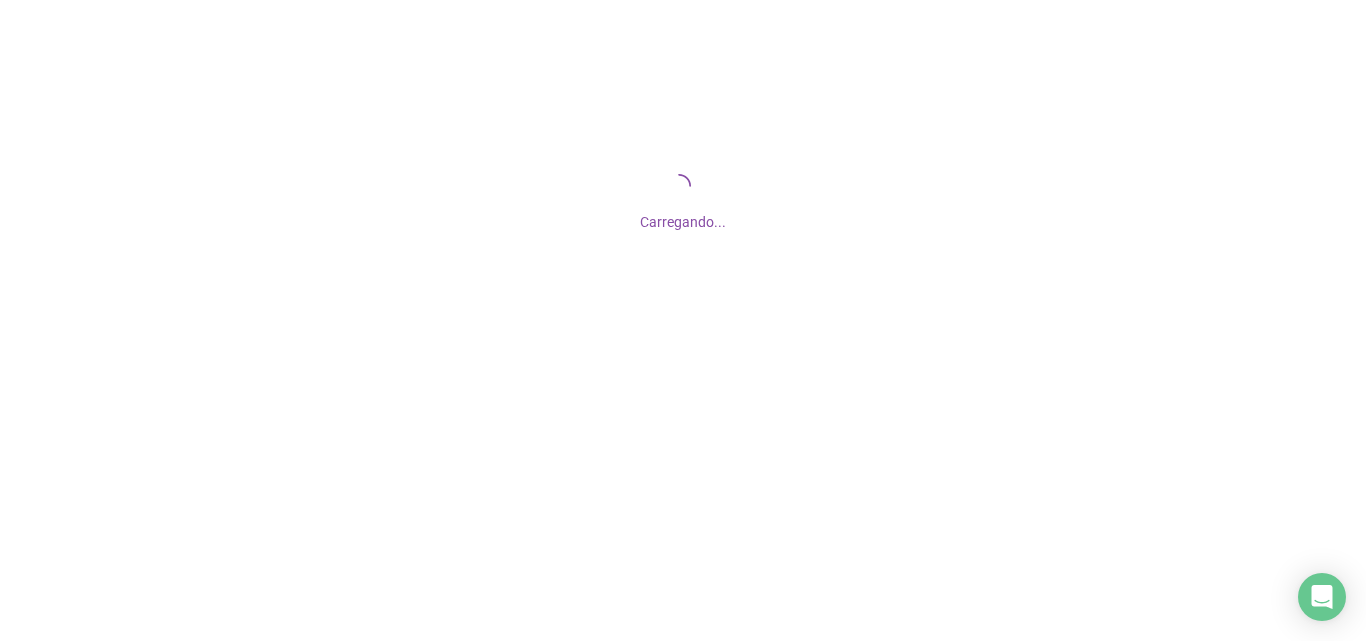 scroll, scrollTop: 0, scrollLeft: 0, axis: both 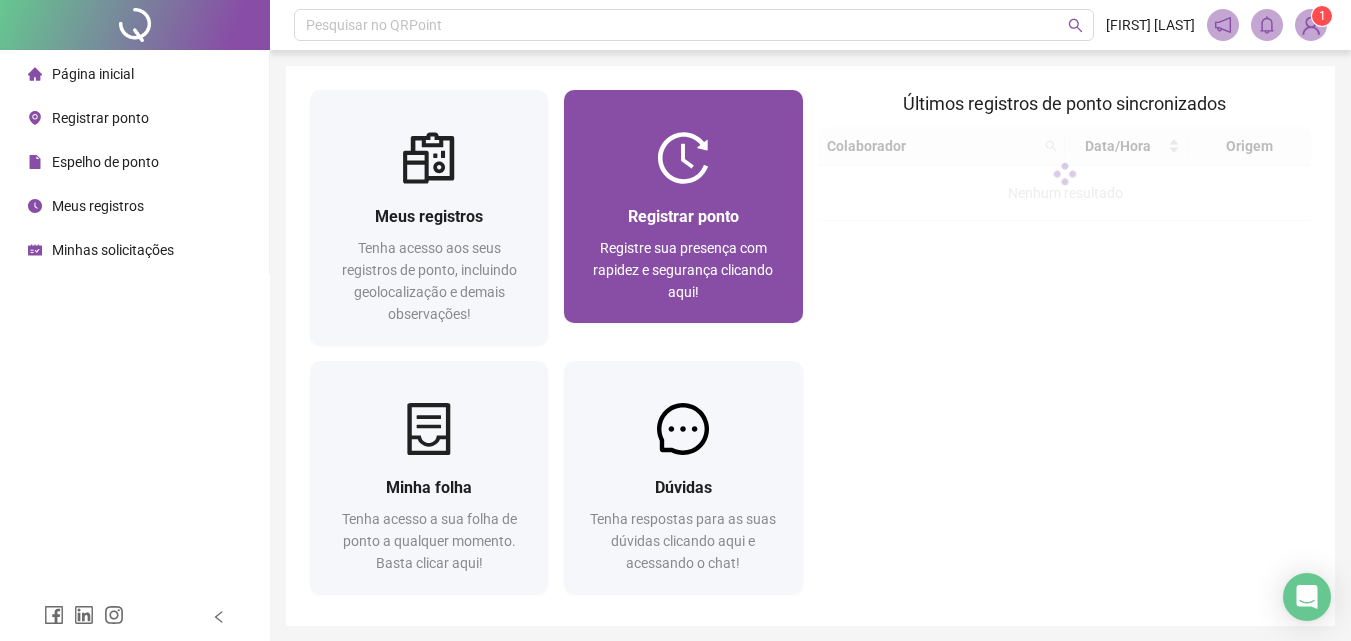 click on "Registrar ponto" at bounding box center (683, 216) 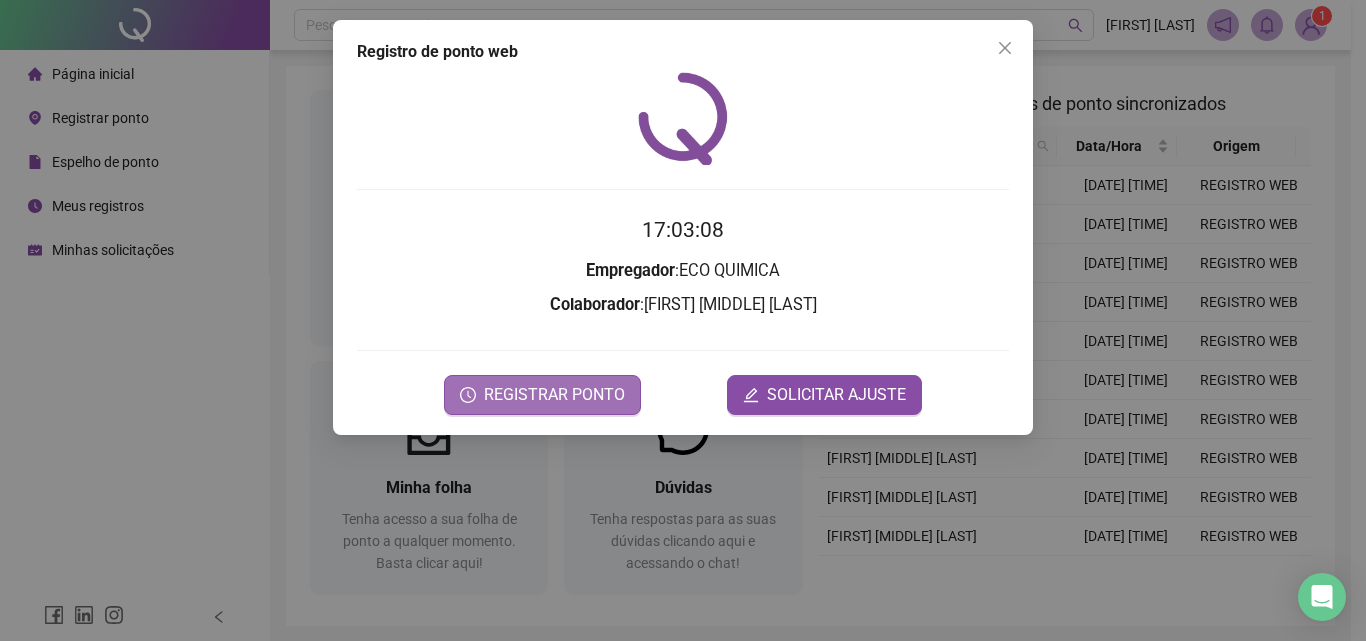 click on "REGISTRAR PONTO" at bounding box center (554, 395) 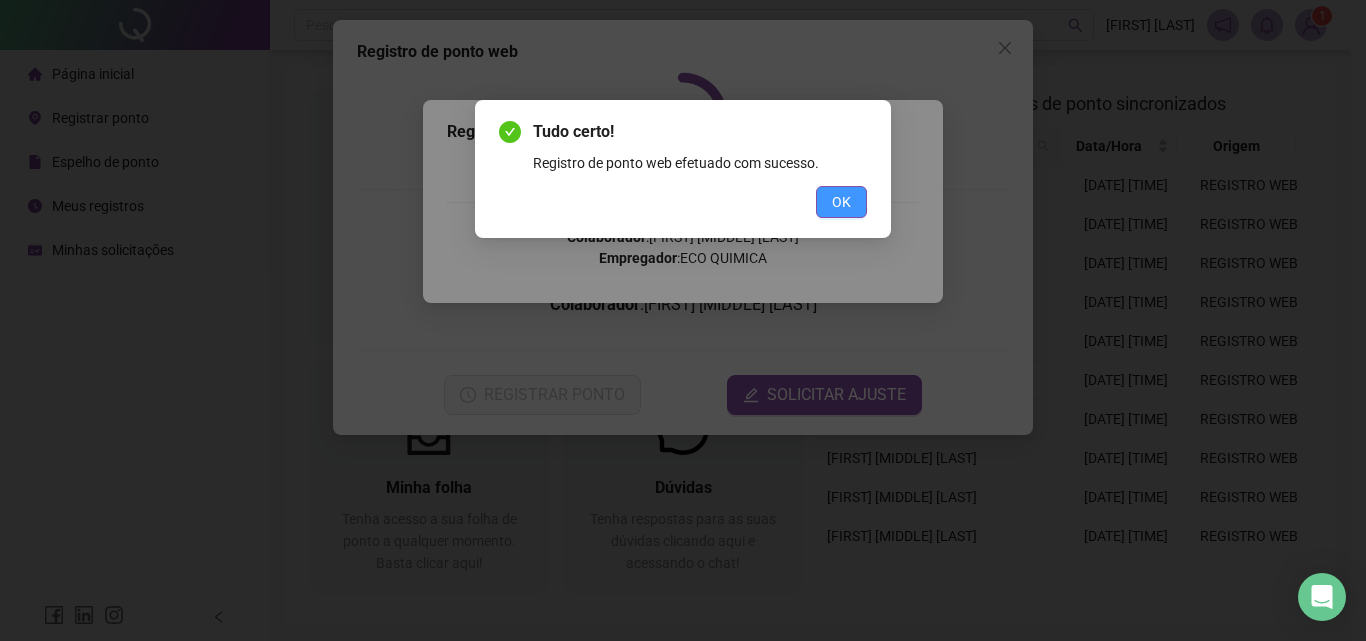 click on "OK" at bounding box center (841, 202) 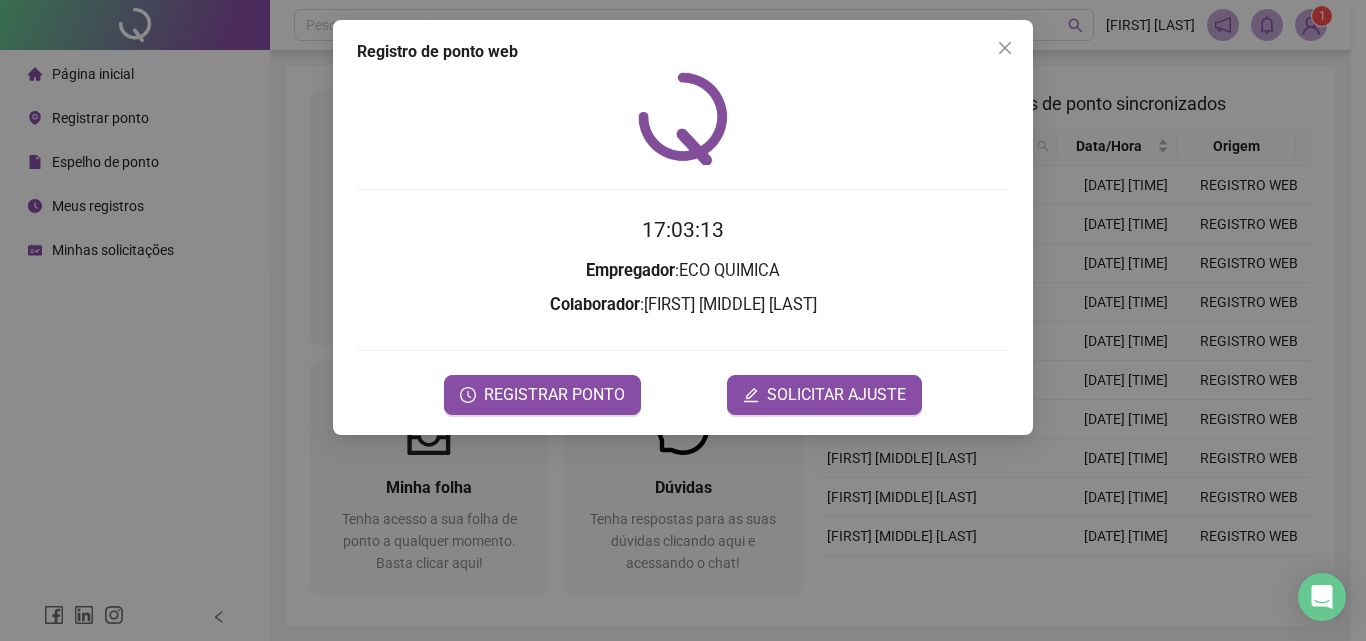 click on "Registro de ponto web 17:03:13 Empregador :  ECO QUIMICA Colaborador :  RIBAMAR ROCHA PEREIRA REGISTRAR PONTO SOLICITAR AJUSTE" at bounding box center (683, 320) 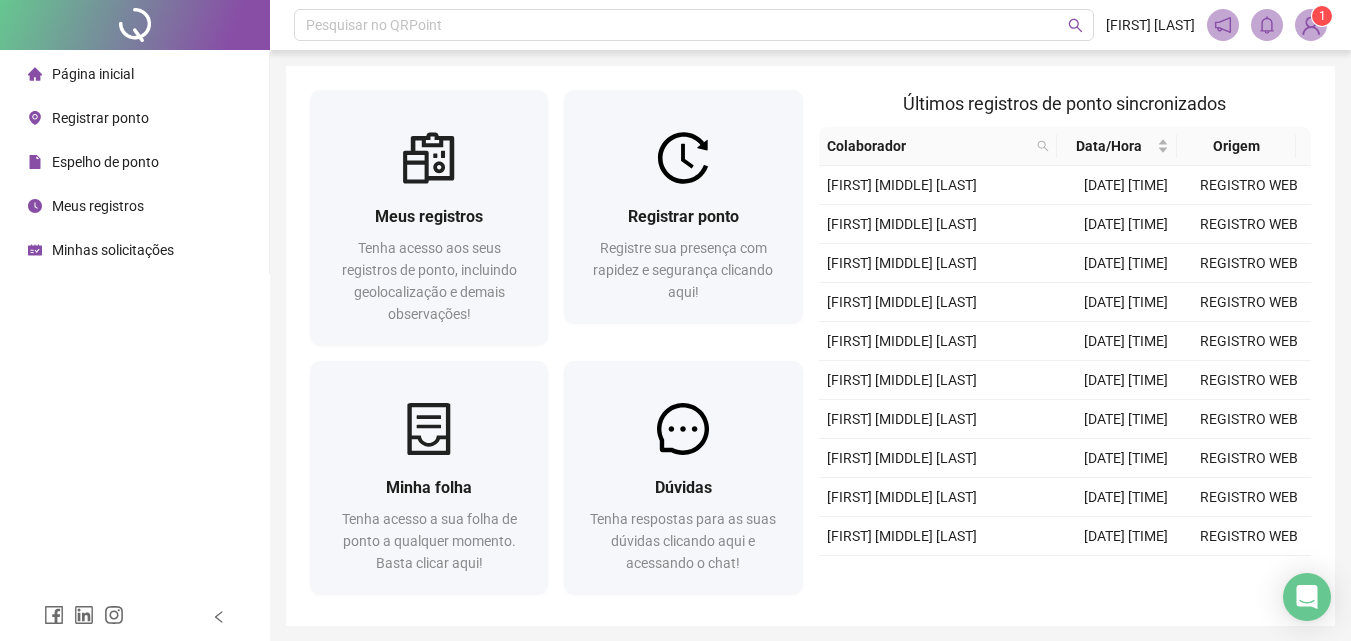 click at bounding box center (1311, 25) 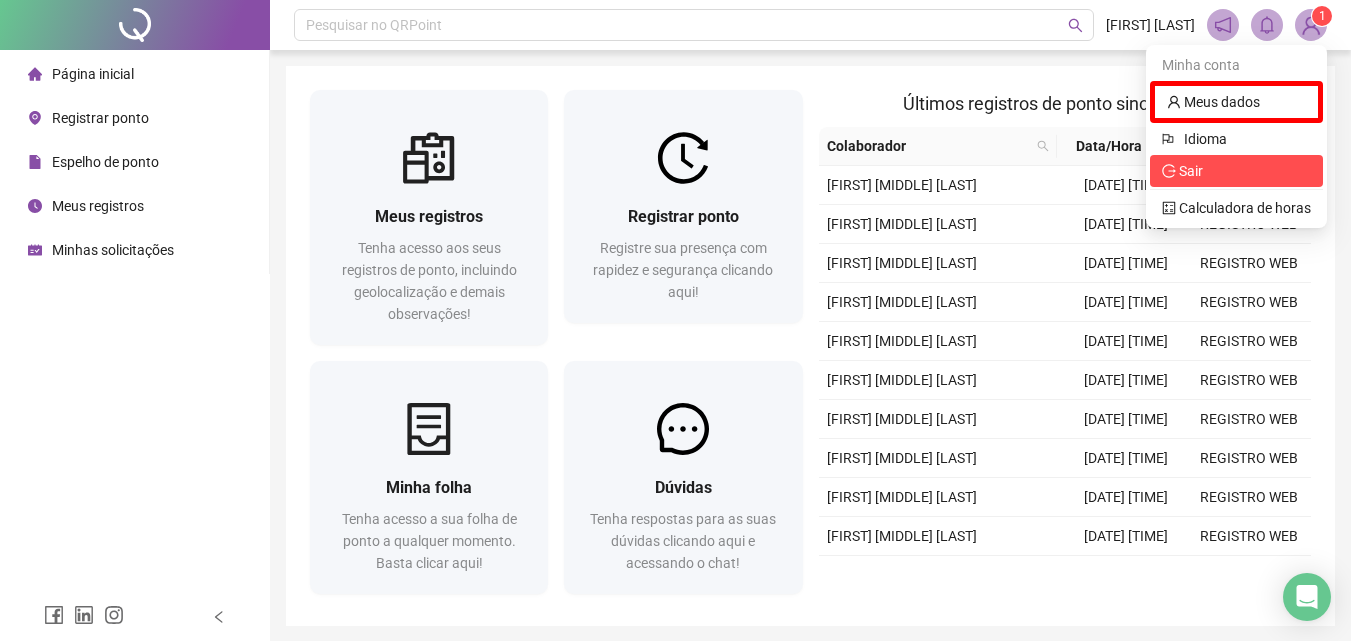 click on "Sair" at bounding box center (1236, 171) 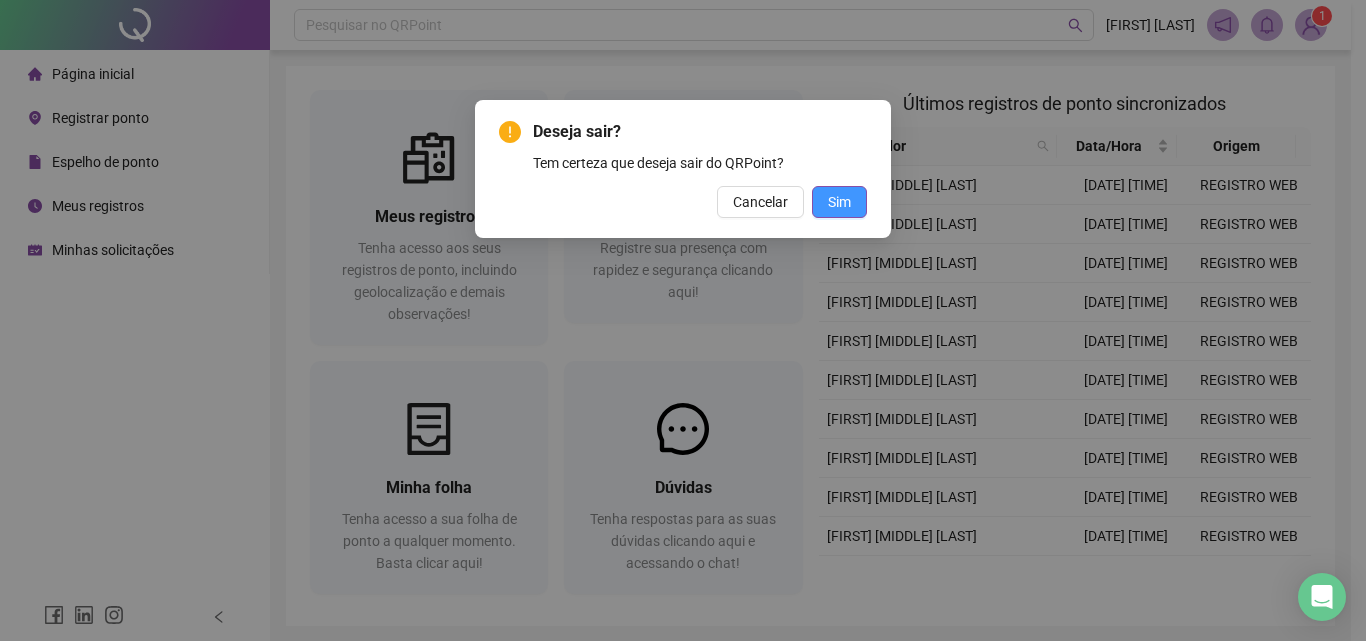 click on "Sim" at bounding box center [839, 202] 